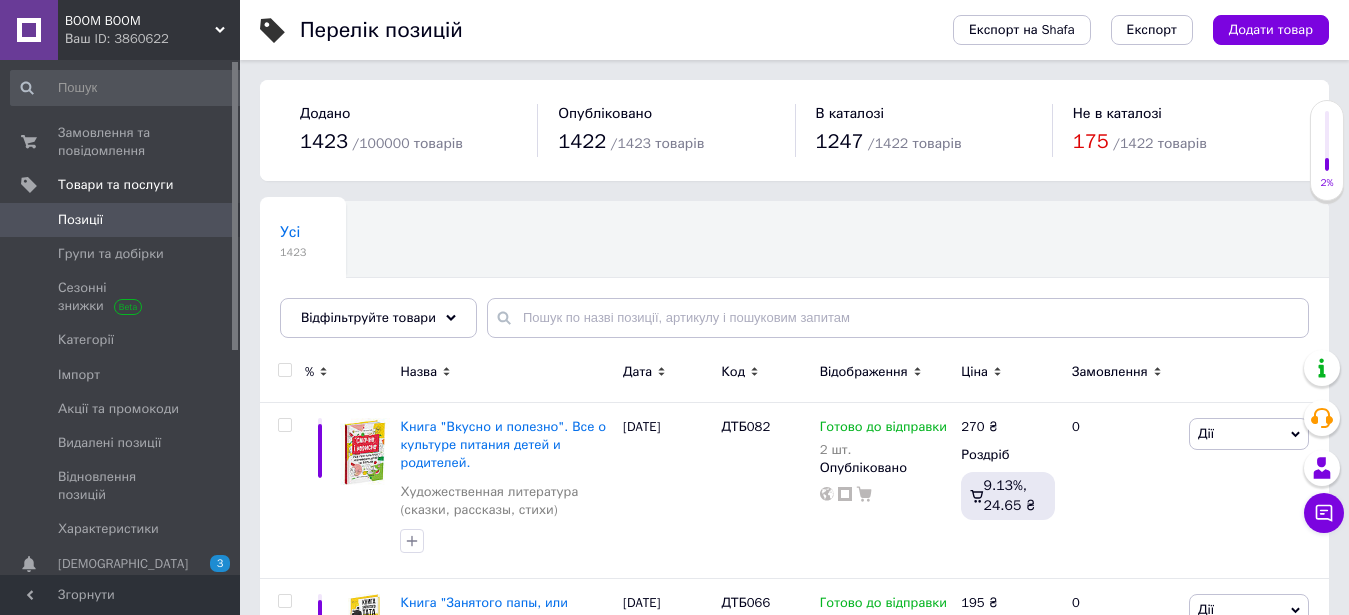 scroll, scrollTop: 0, scrollLeft: 0, axis: both 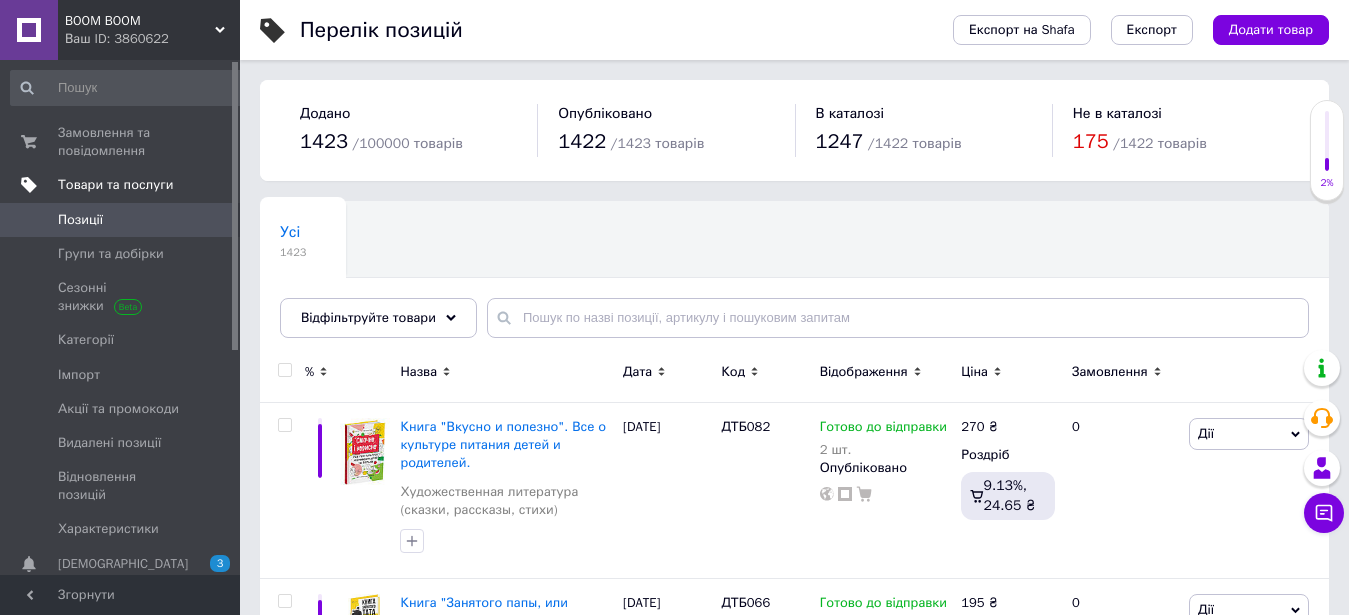 click on "Товари та послуги" at bounding box center [115, 185] 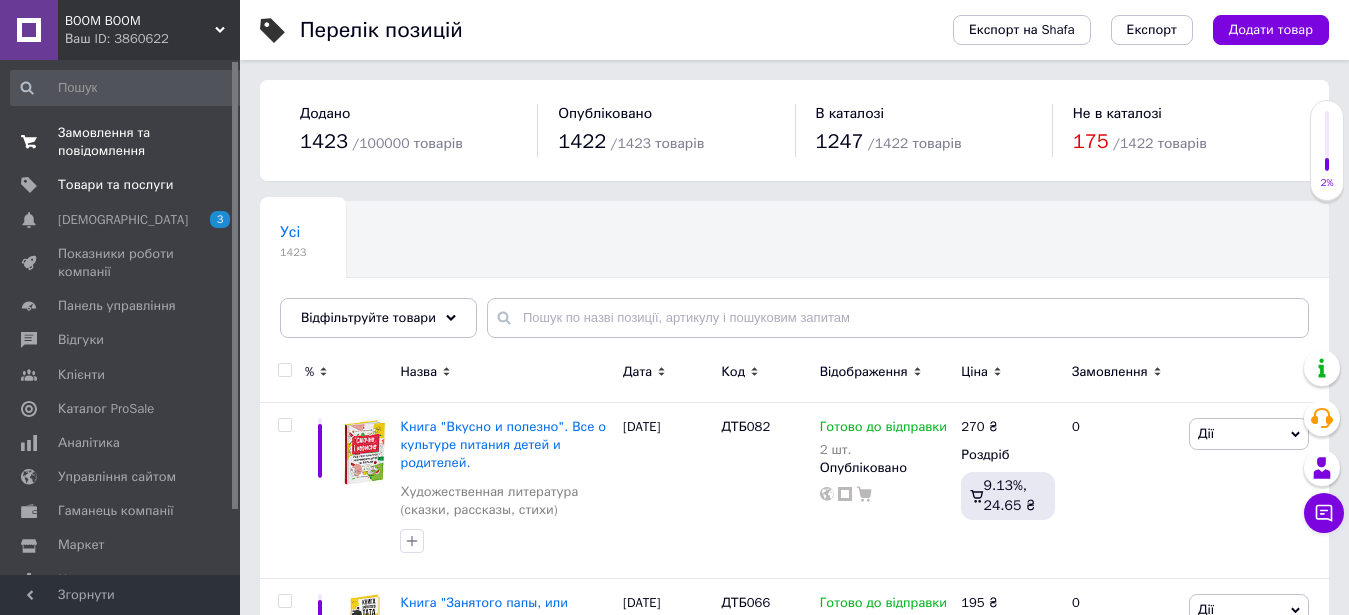 click on "Замовлення та повідомлення" at bounding box center (121, 142) 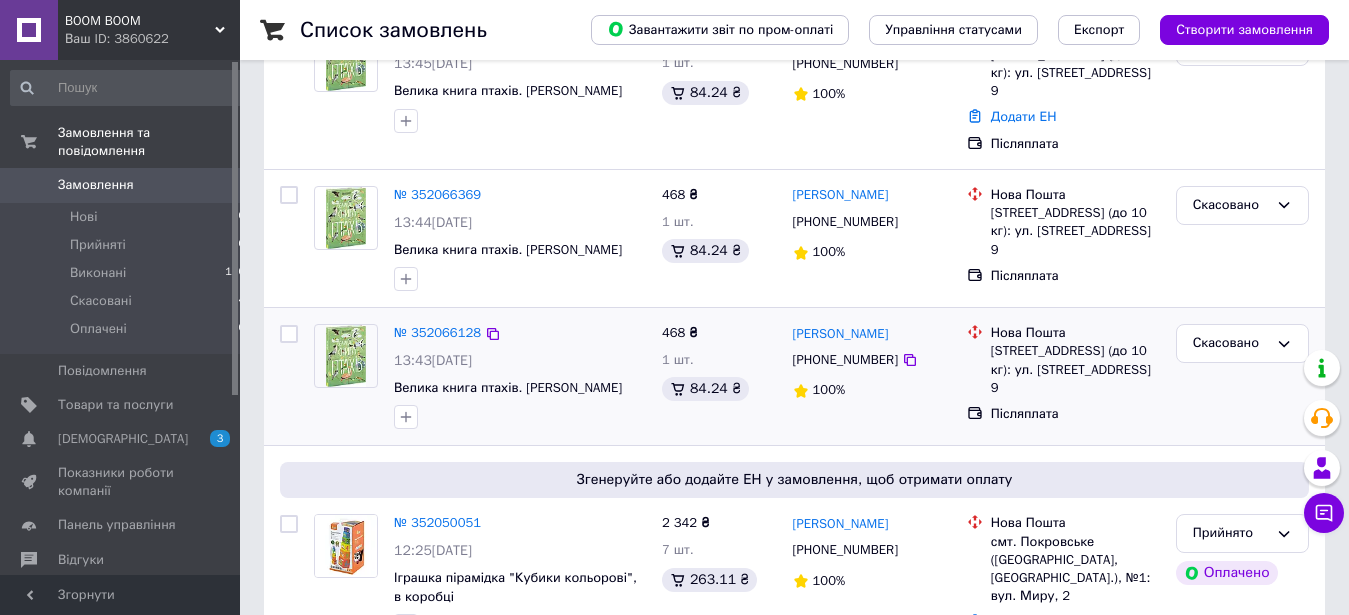 scroll, scrollTop: 102, scrollLeft: 0, axis: vertical 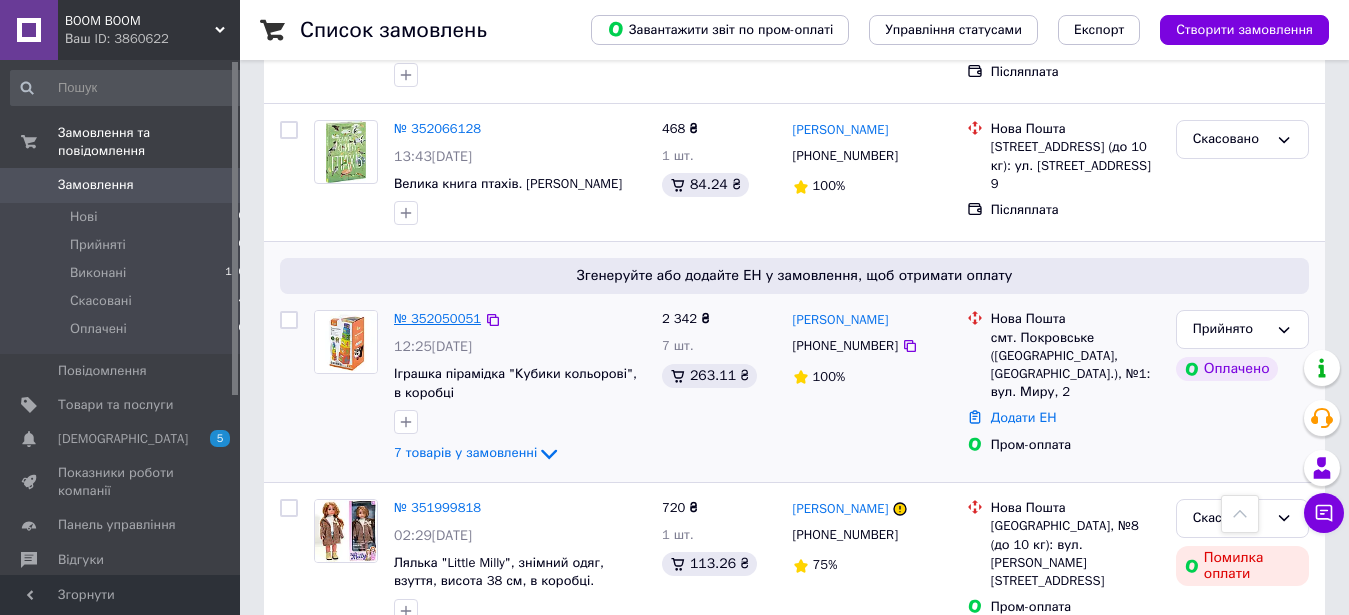 click on "№ 352050051" at bounding box center [437, 318] 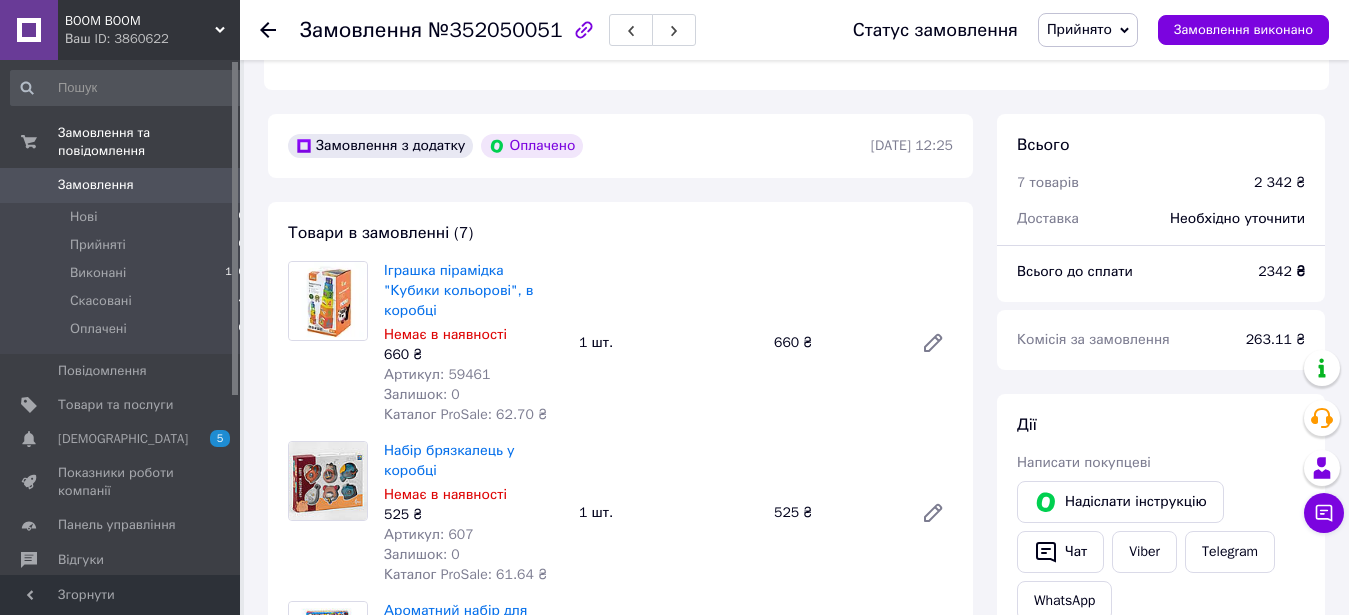 scroll, scrollTop: 816, scrollLeft: 0, axis: vertical 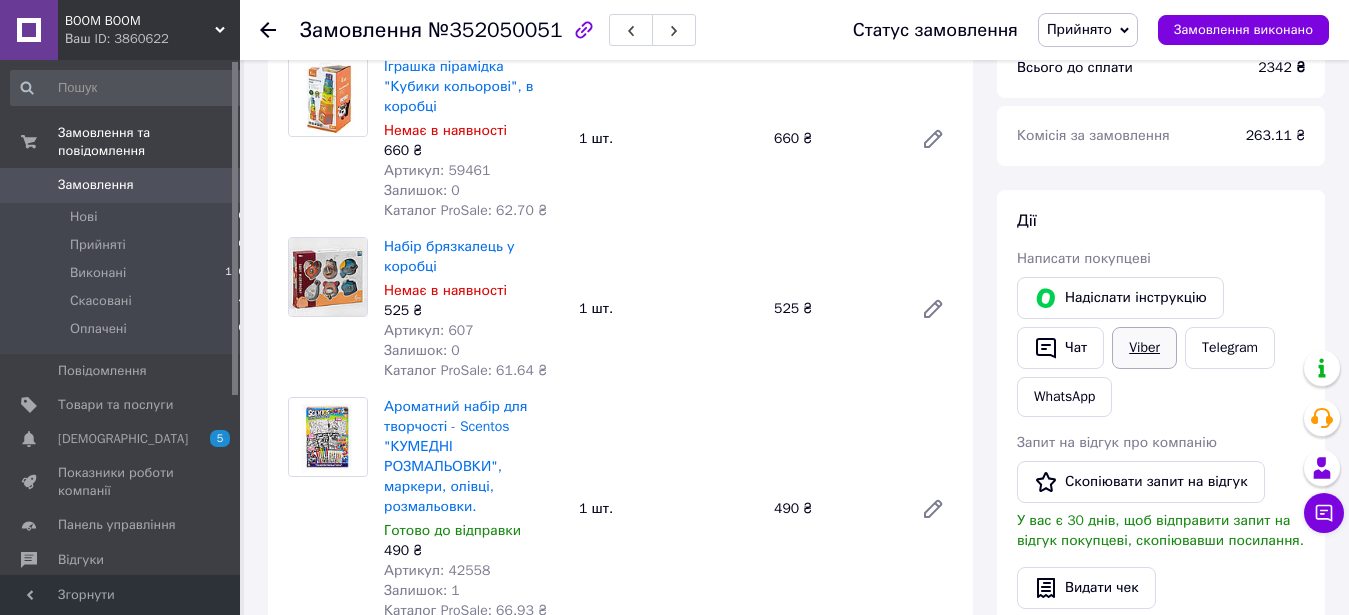 click on "Viber" at bounding box center (1144, 348) 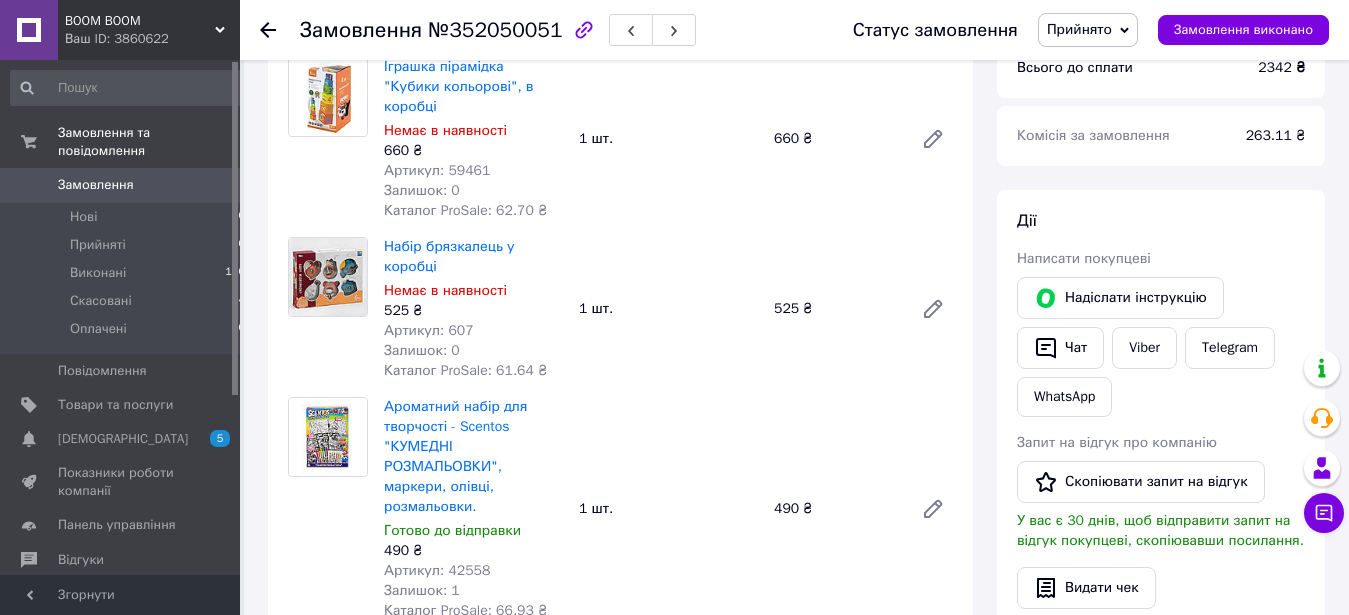 scroll, scrollTop: 1224, scrollLeft: 0, axis: vertical 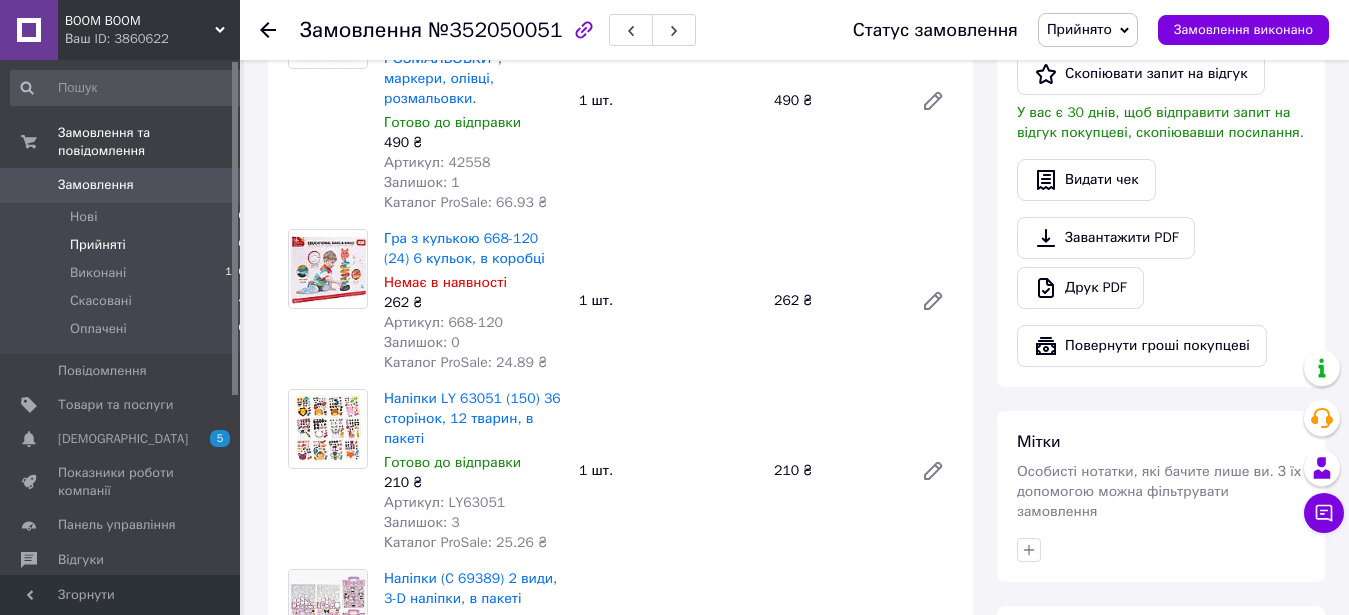 click on "Прийняті" at bounding box center [98, 245] 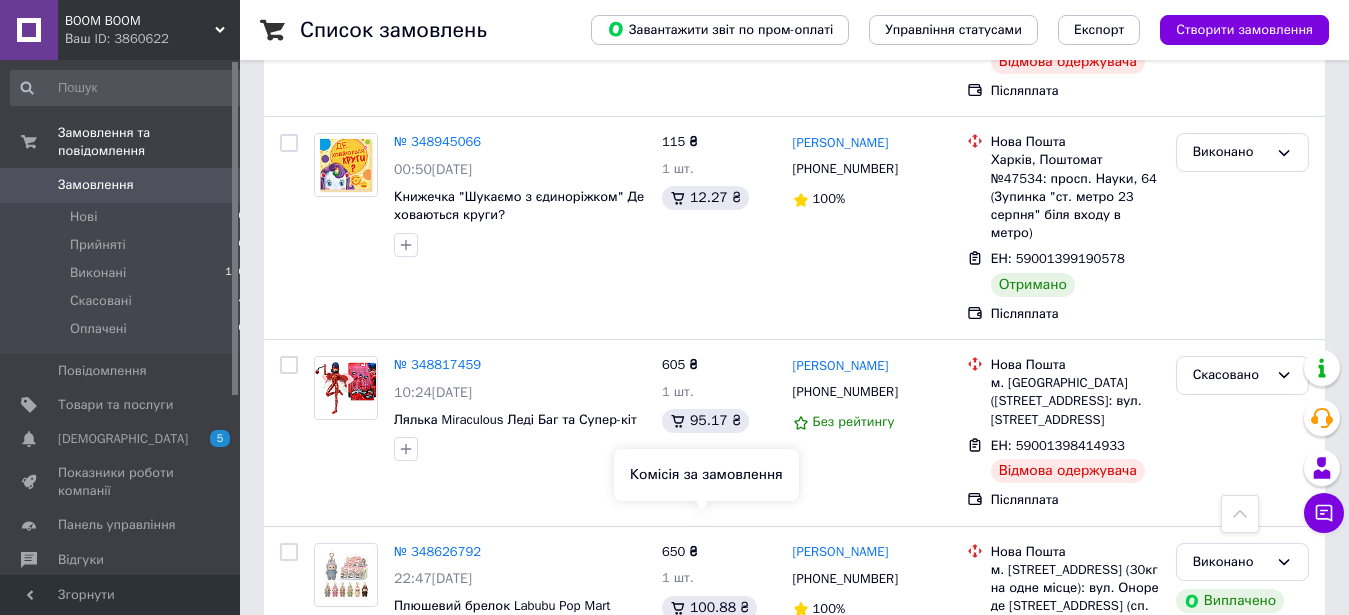 scroll, scrollTop: 9082, scrollLeft: 0, axis: vertical 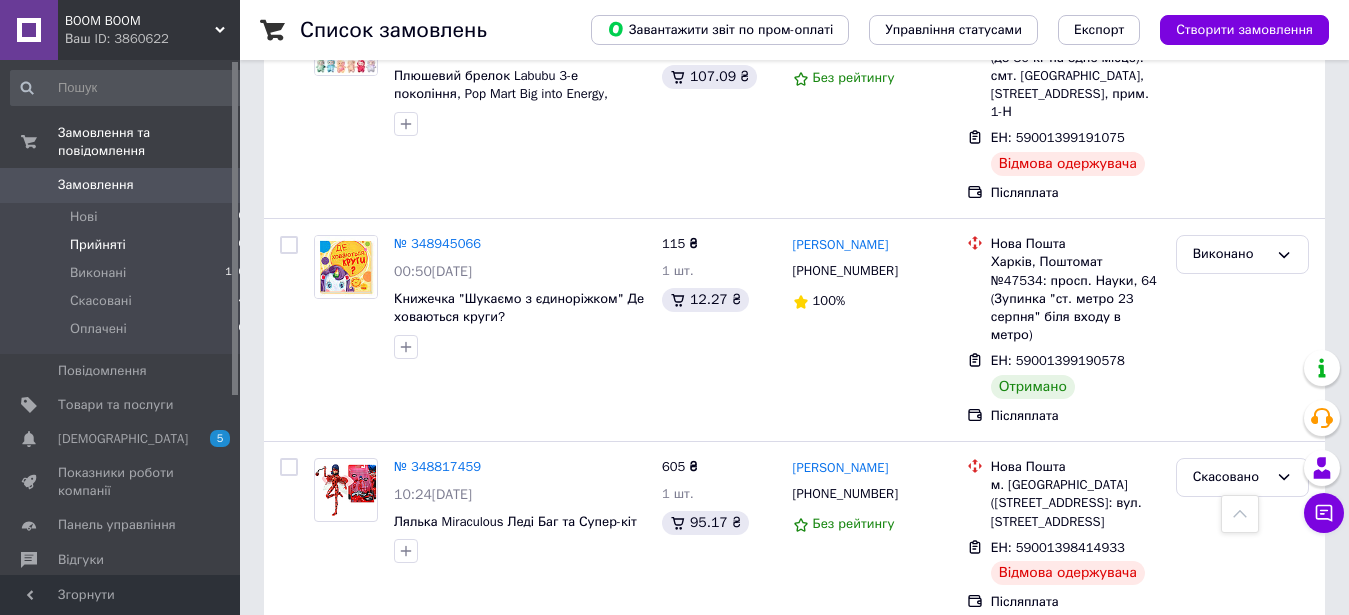 click on "Прийняті" at bounding box center (98, 245) 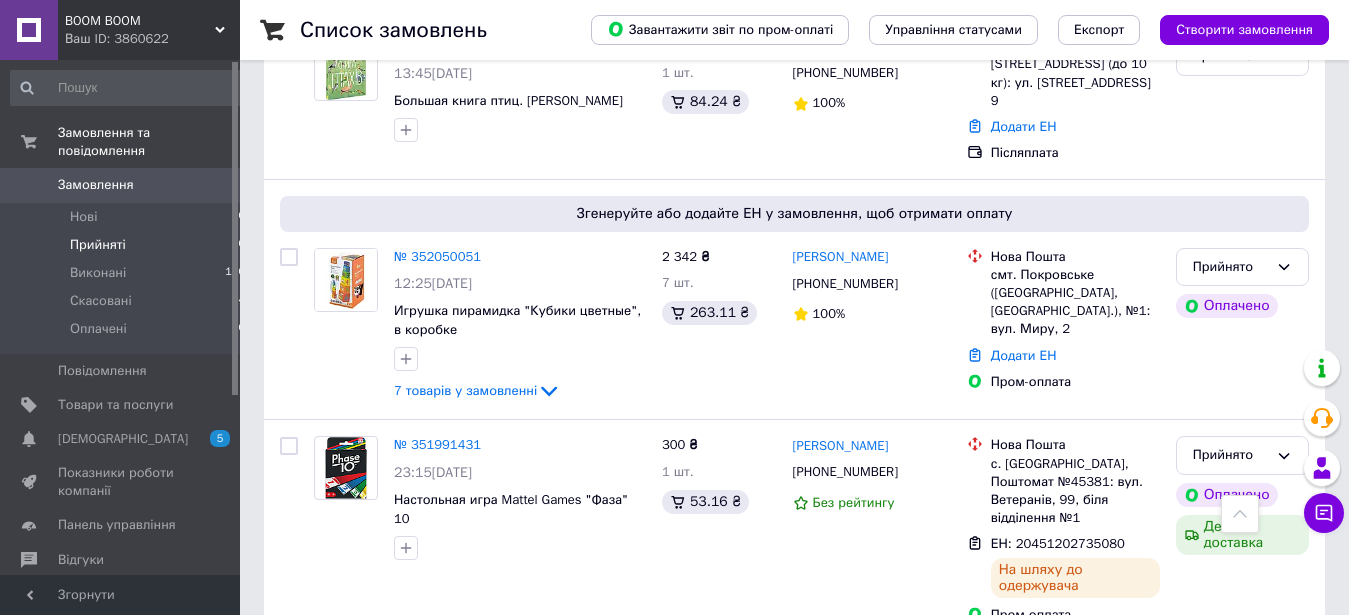 scroll, scrollTop: 0, scrollLeft: 0, axis: both 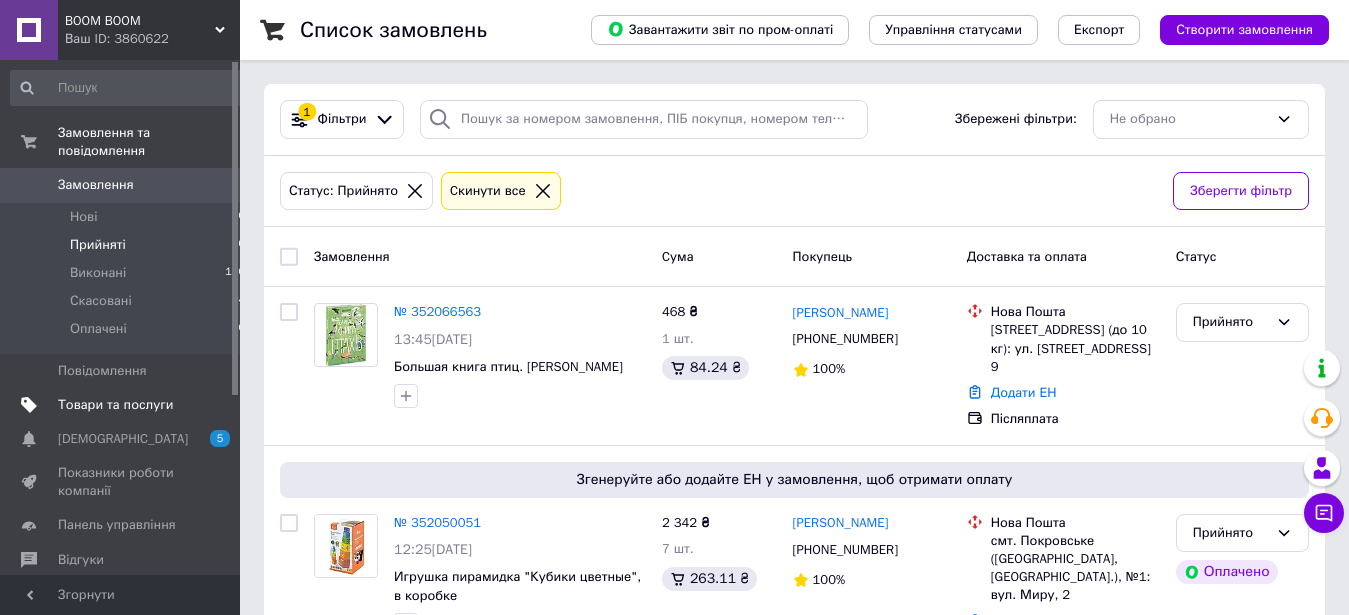 click on "Товари та послуги" at bounding box center [115, 405] 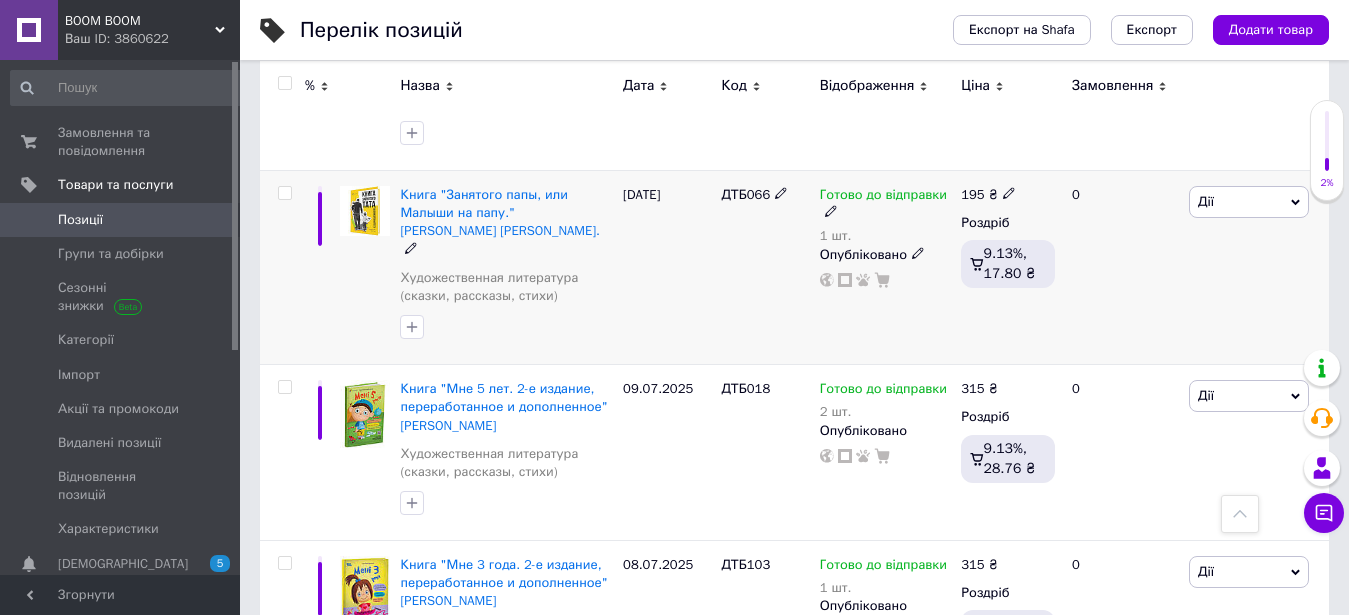 scroll, scrollTop: 0, scrollLeft: 0, axis: both 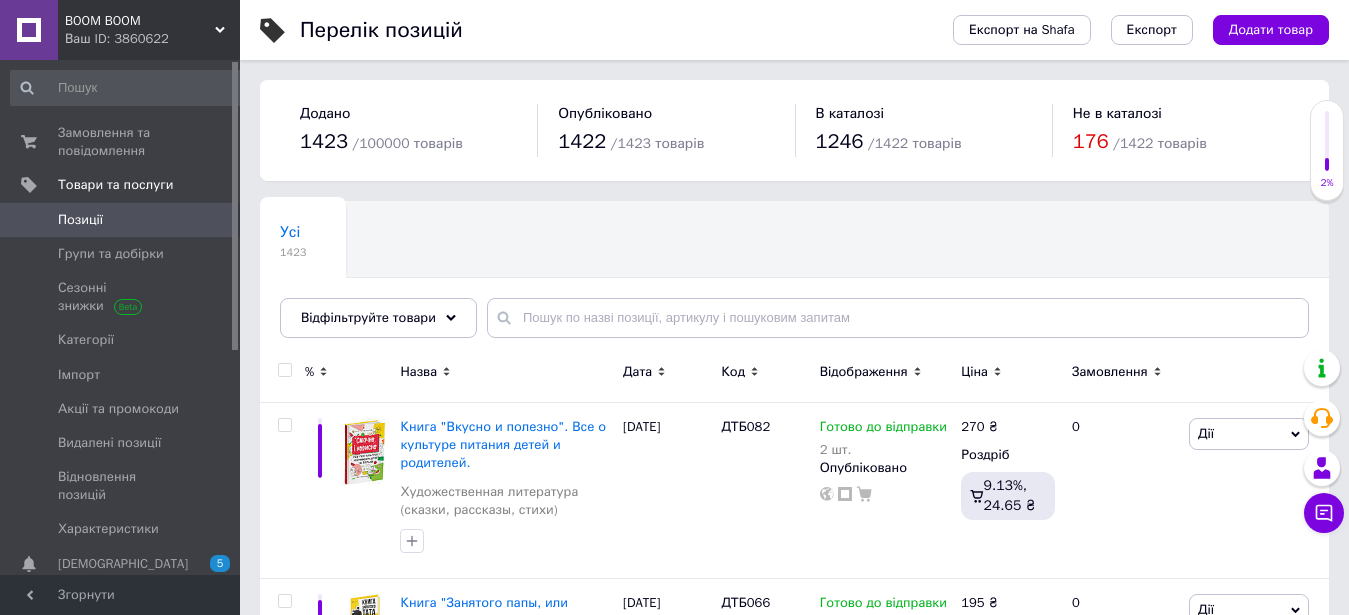 click at bounding box center [29, 220] 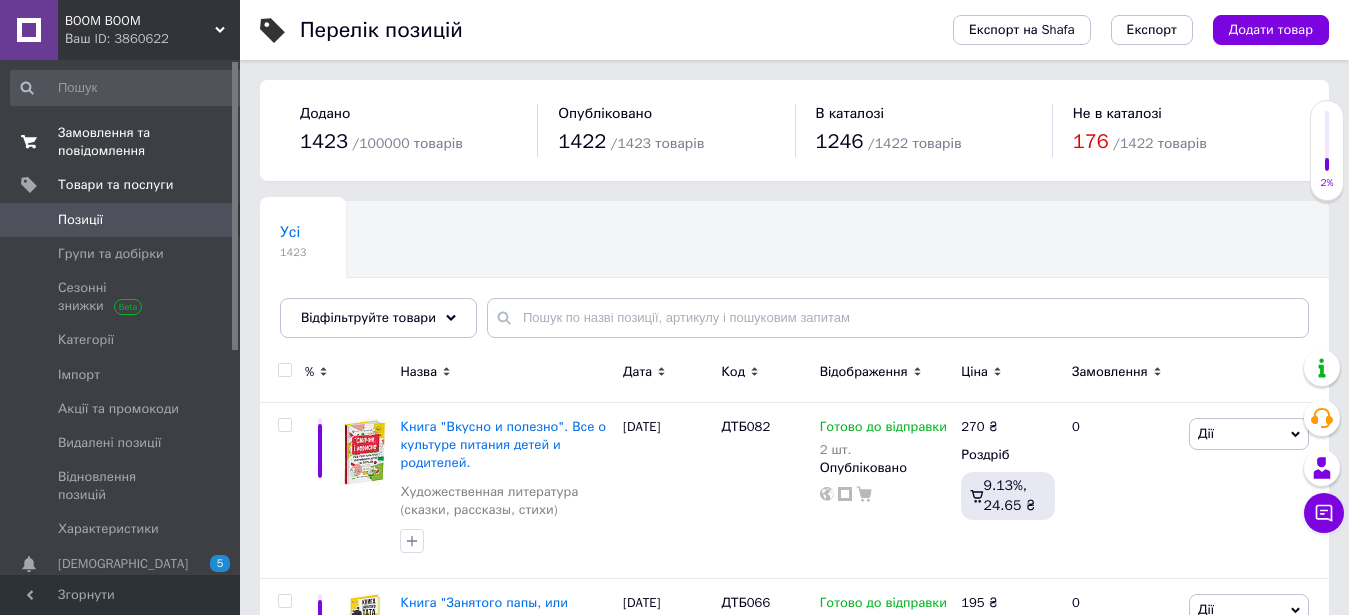 click on "Замовлення та повідомлення" at bounding box center (121, 142) 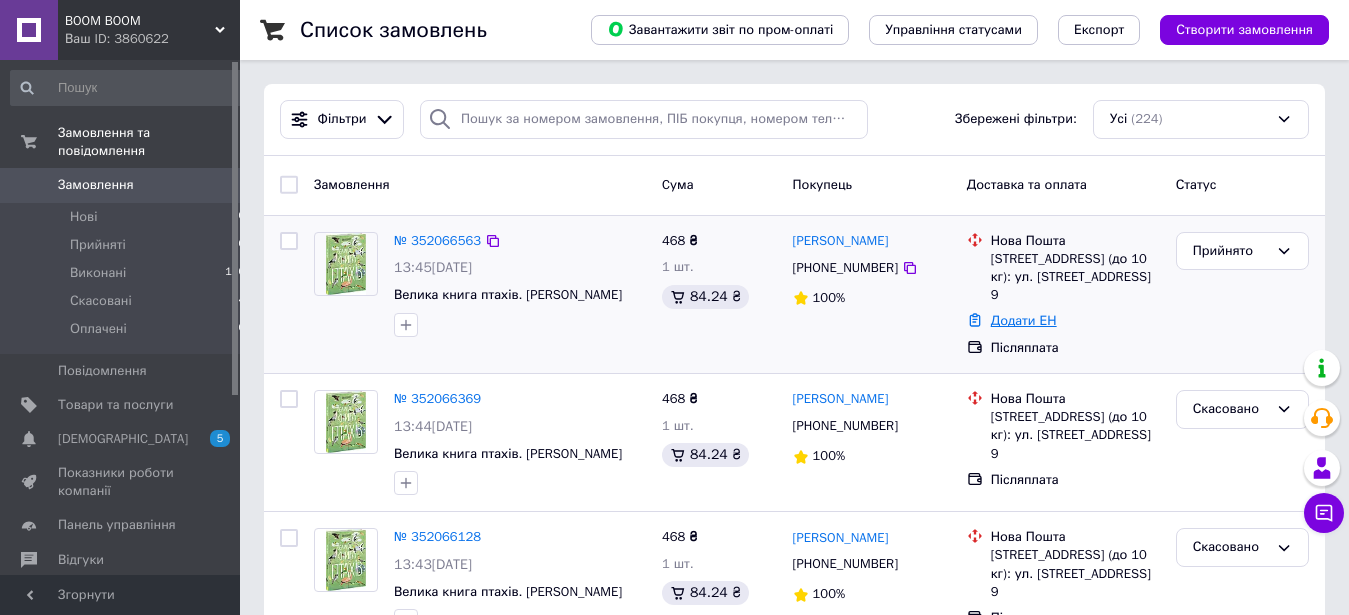 click on "Додати ЕН" at bounding box center [1024, 320] 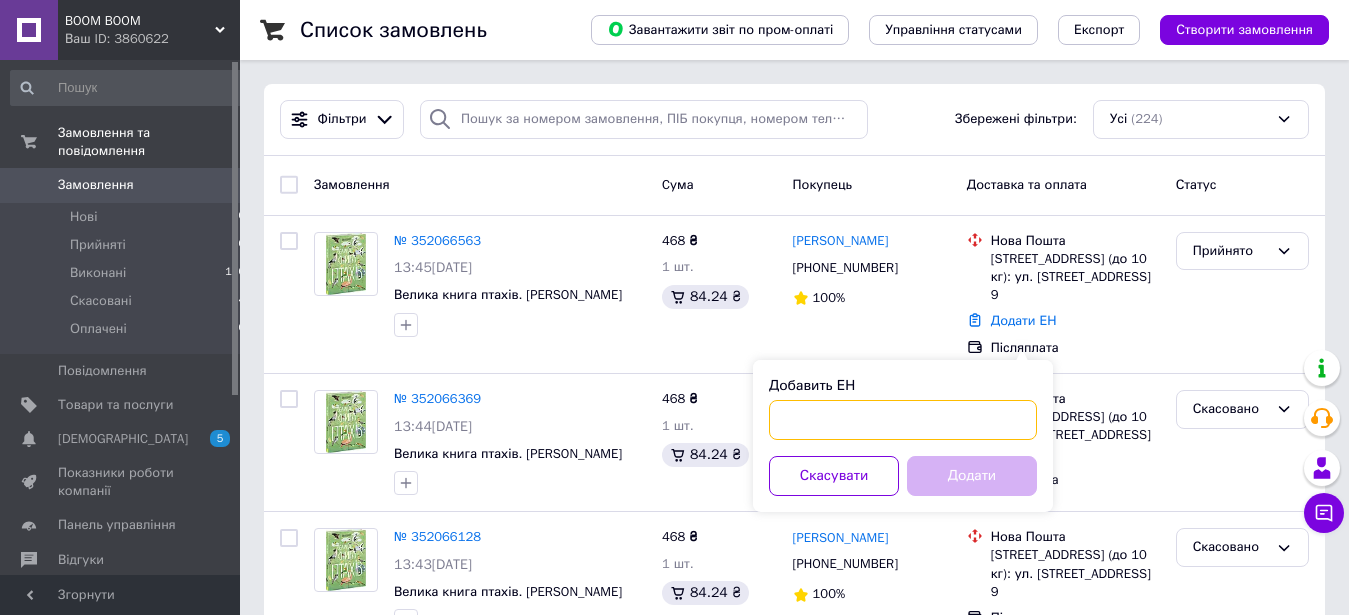 click on "Добавить ЕН" at bounding box center (903, 420) 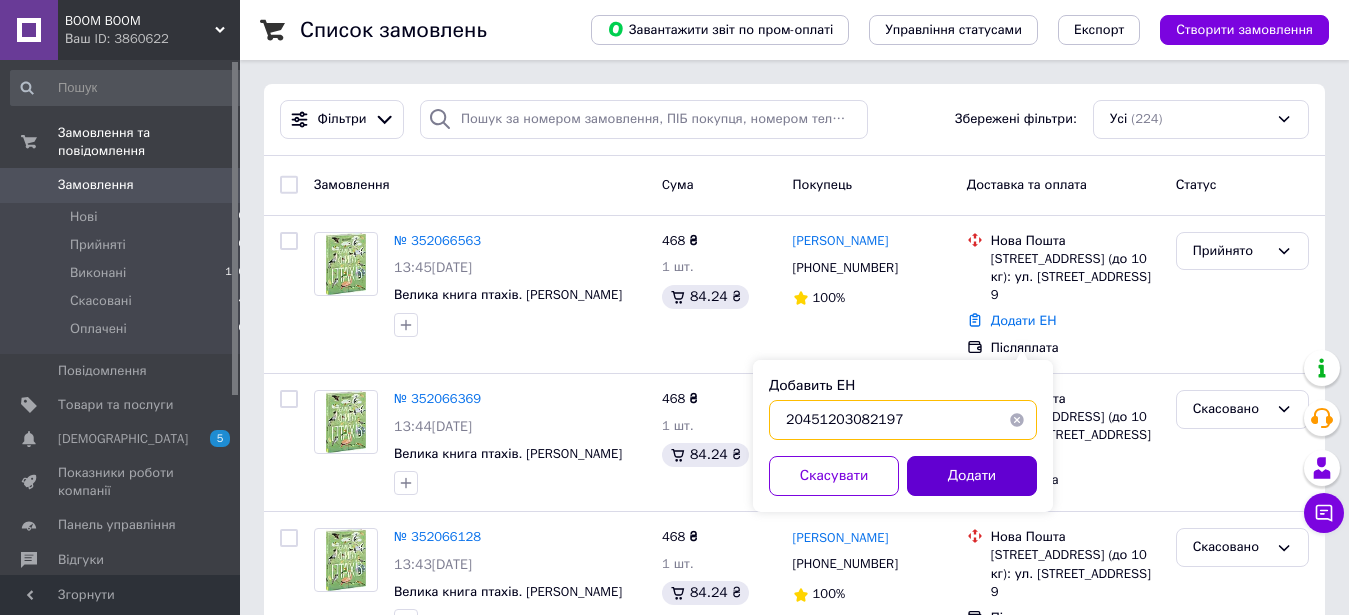 type on "20451203082197" 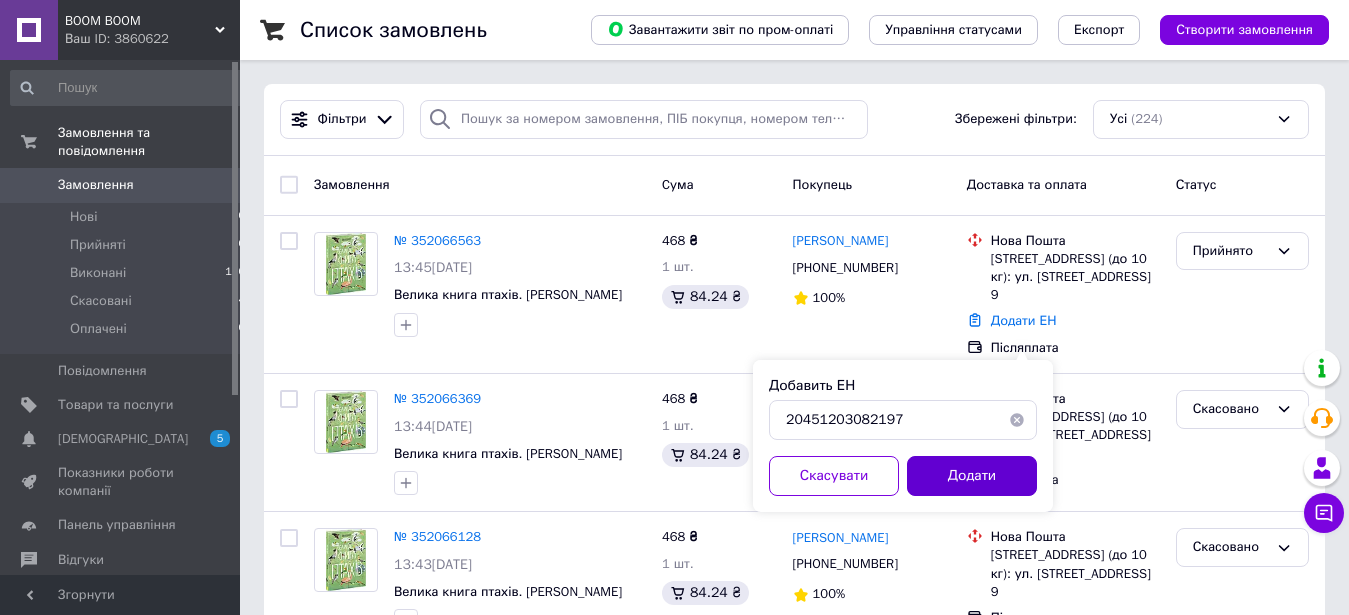 click on "Додати" at bounding box center [972, 476] 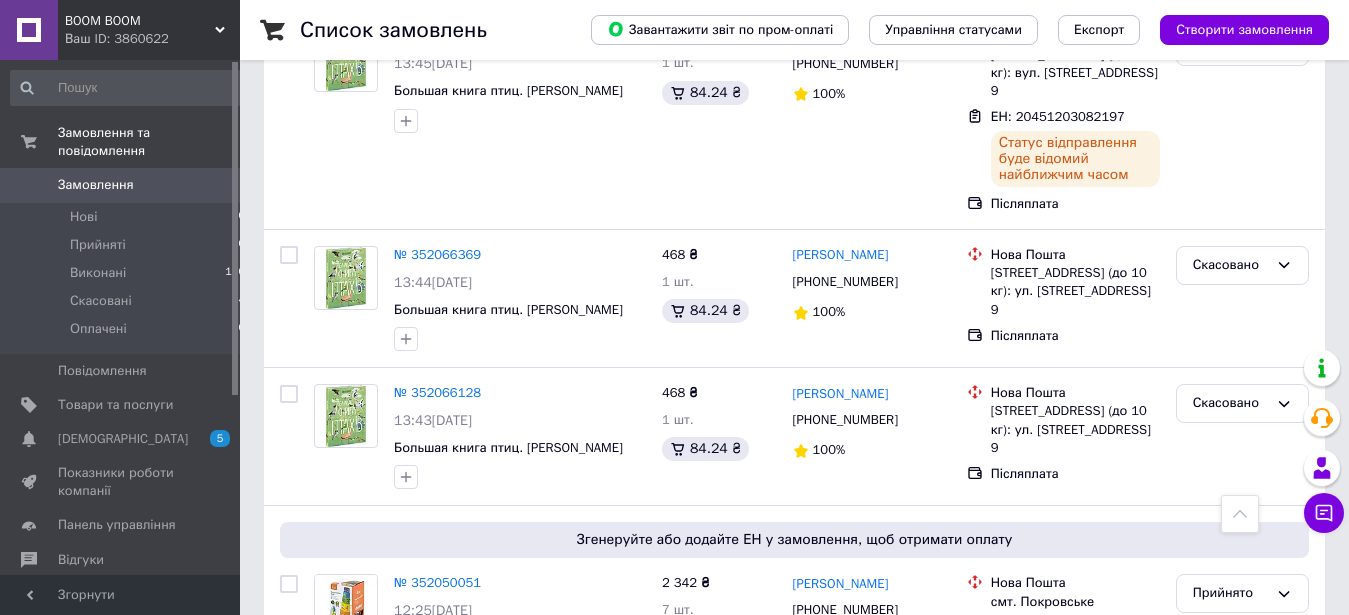 scroll, scrollTop: 0, scrollLeft: 0, axis: both 